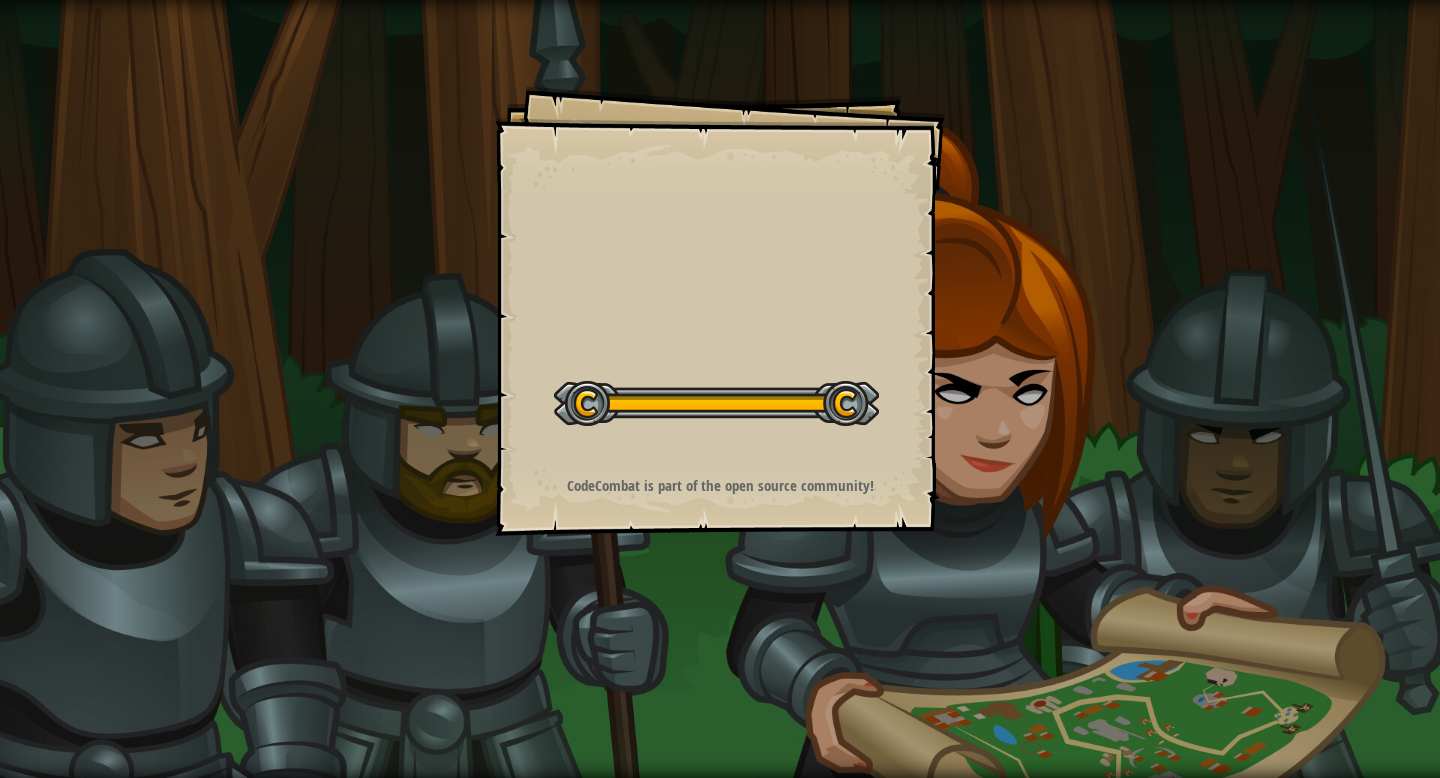 scroll, scrollTop: 0, scrollLeft: 0, axis: both 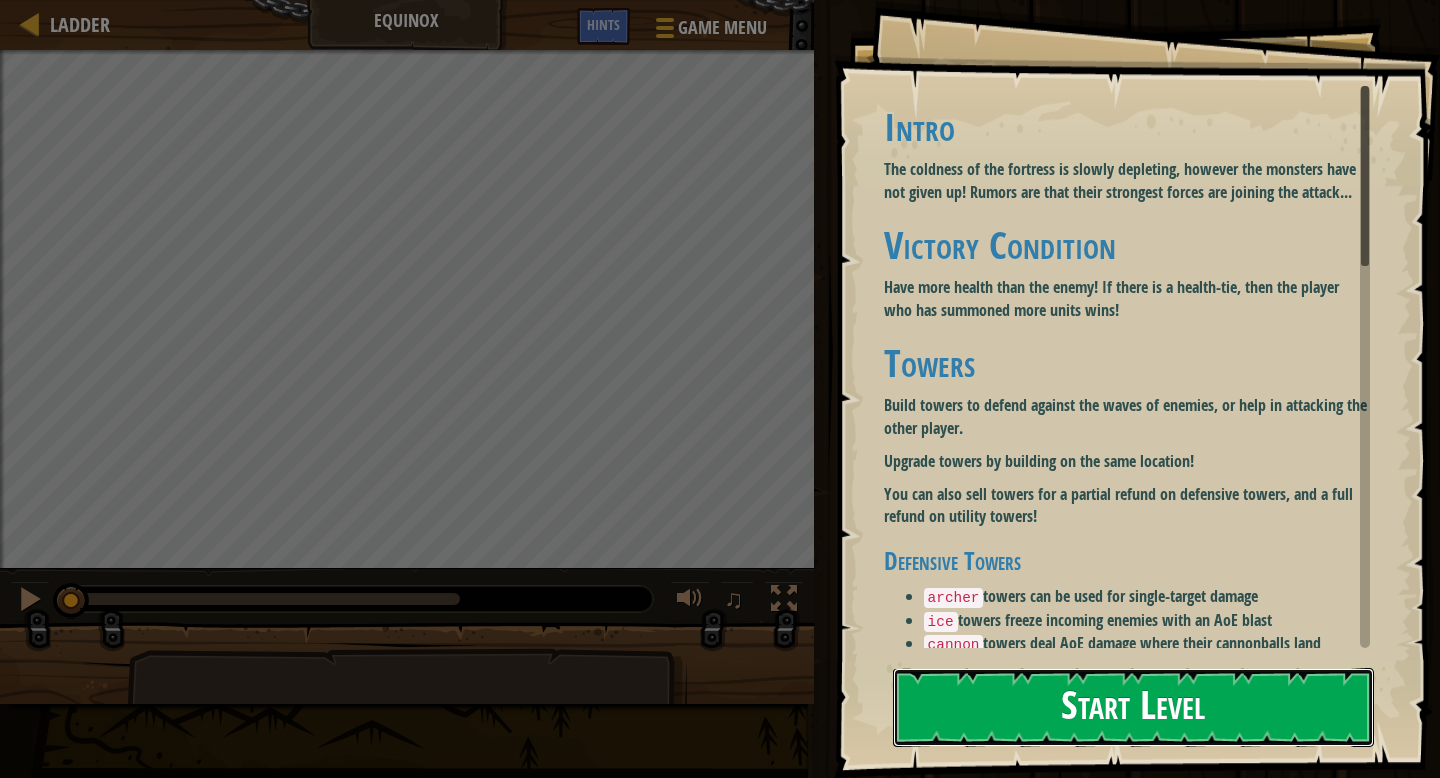 click on "Start Level" at bounding box center (1133, 707) 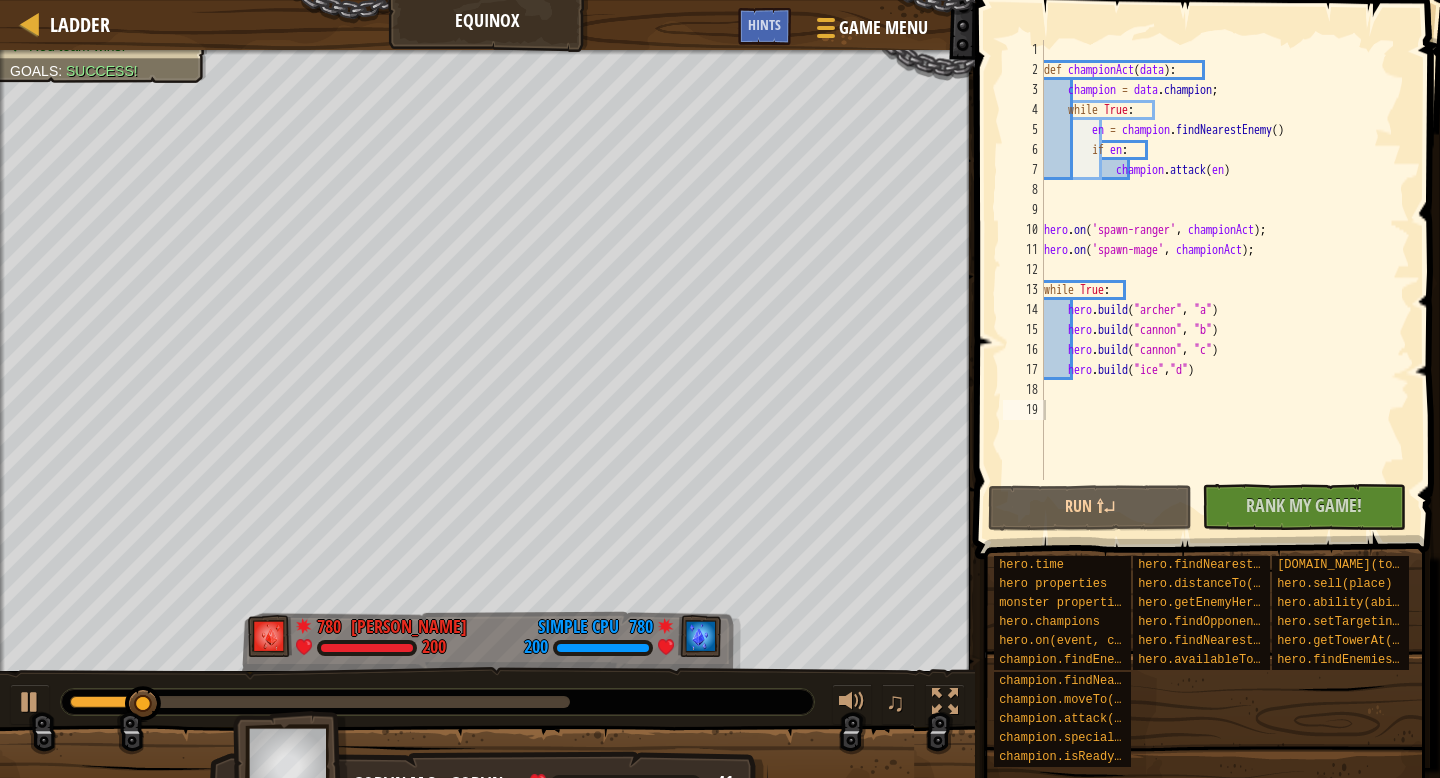 click at bounding box center [291, 766] 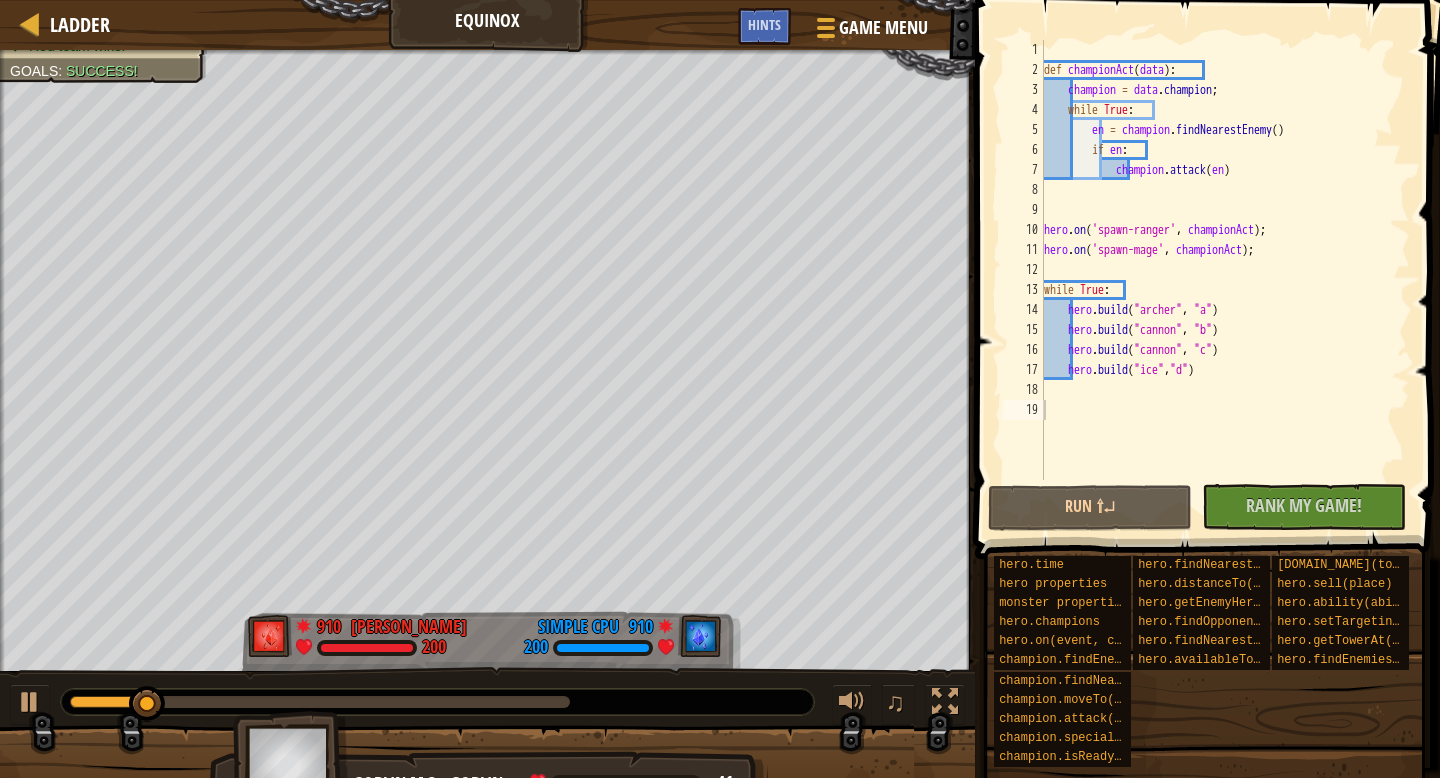 click at bounding box center [291, 766] 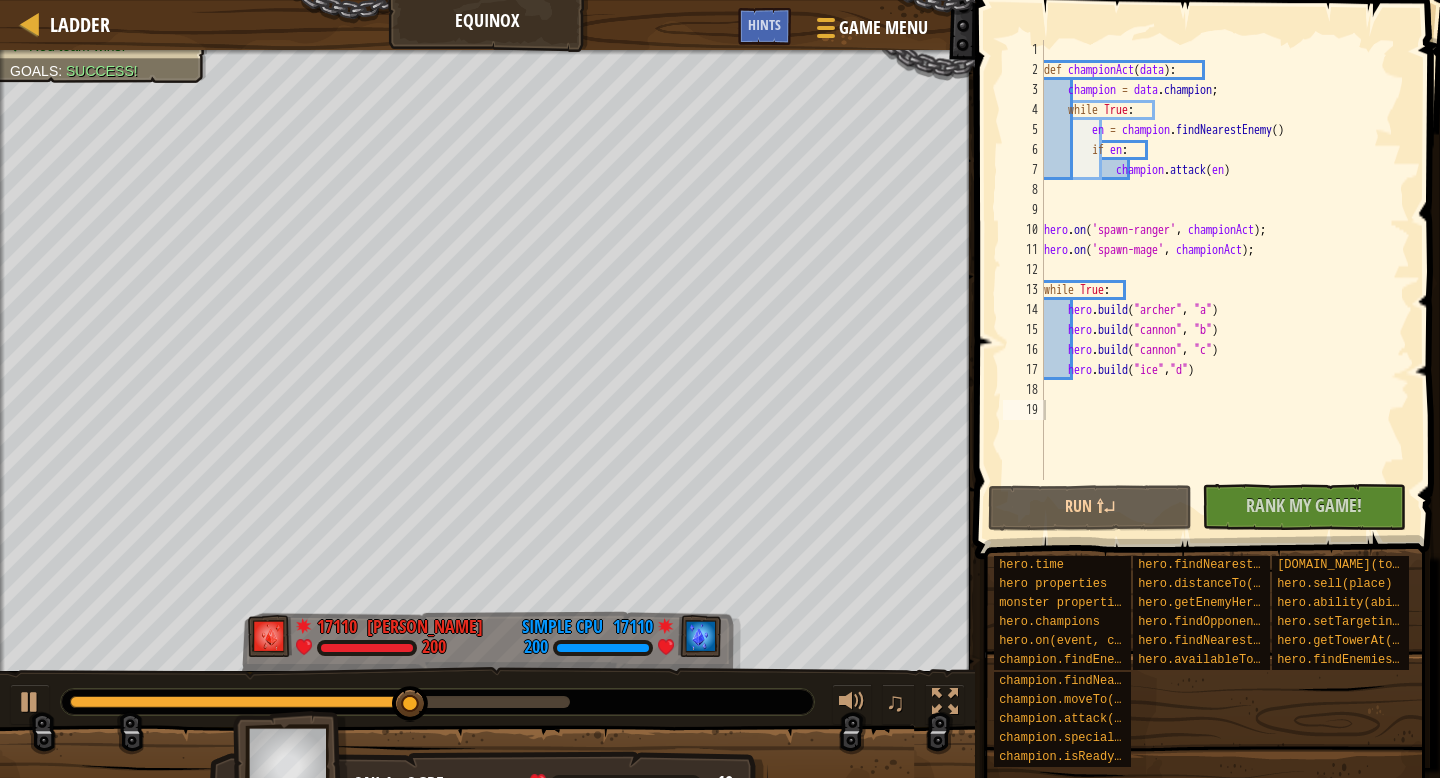 drag, startPoint x: 279, startPoint y: 753, endPoint x: 305, endPoint y: 690, distance: 68.154236 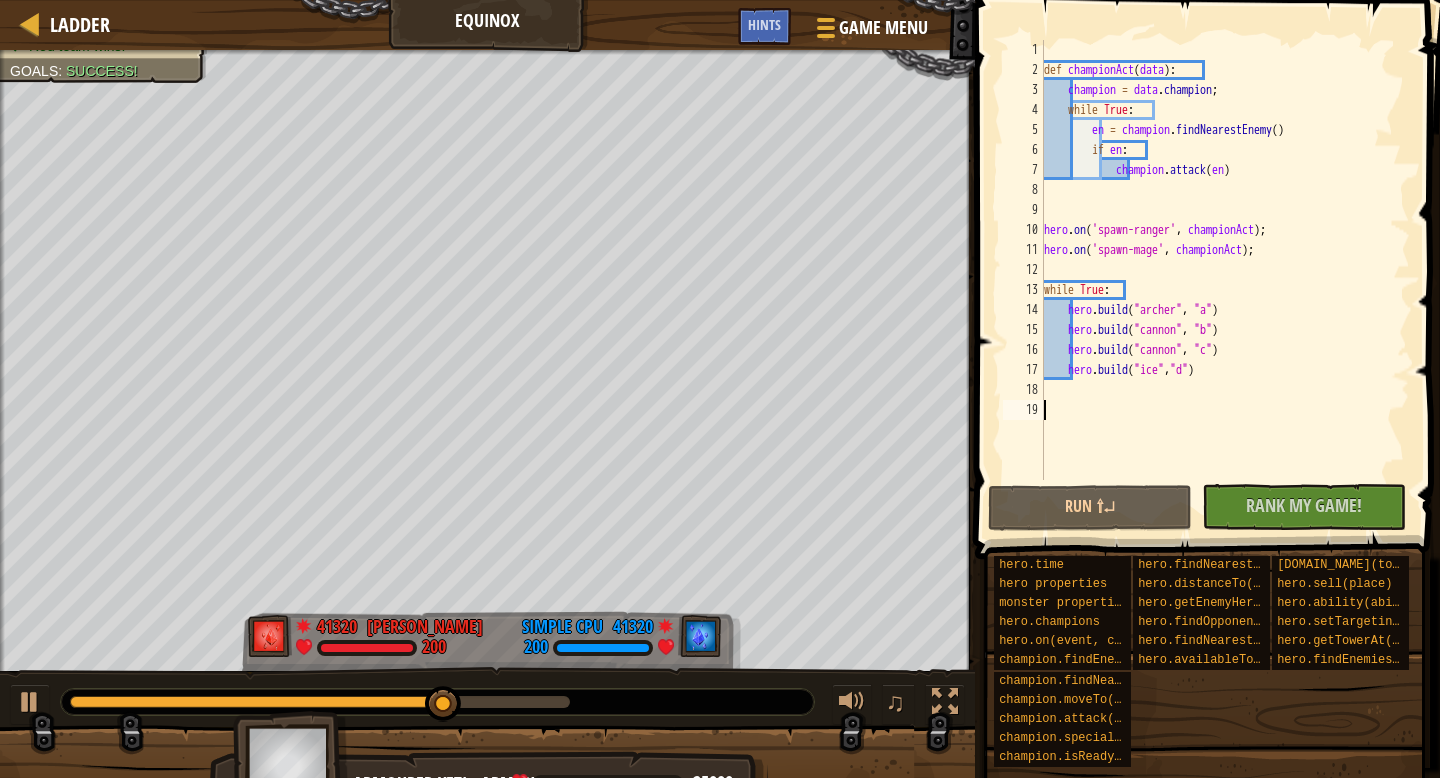 click at bounding box center [291, 766] 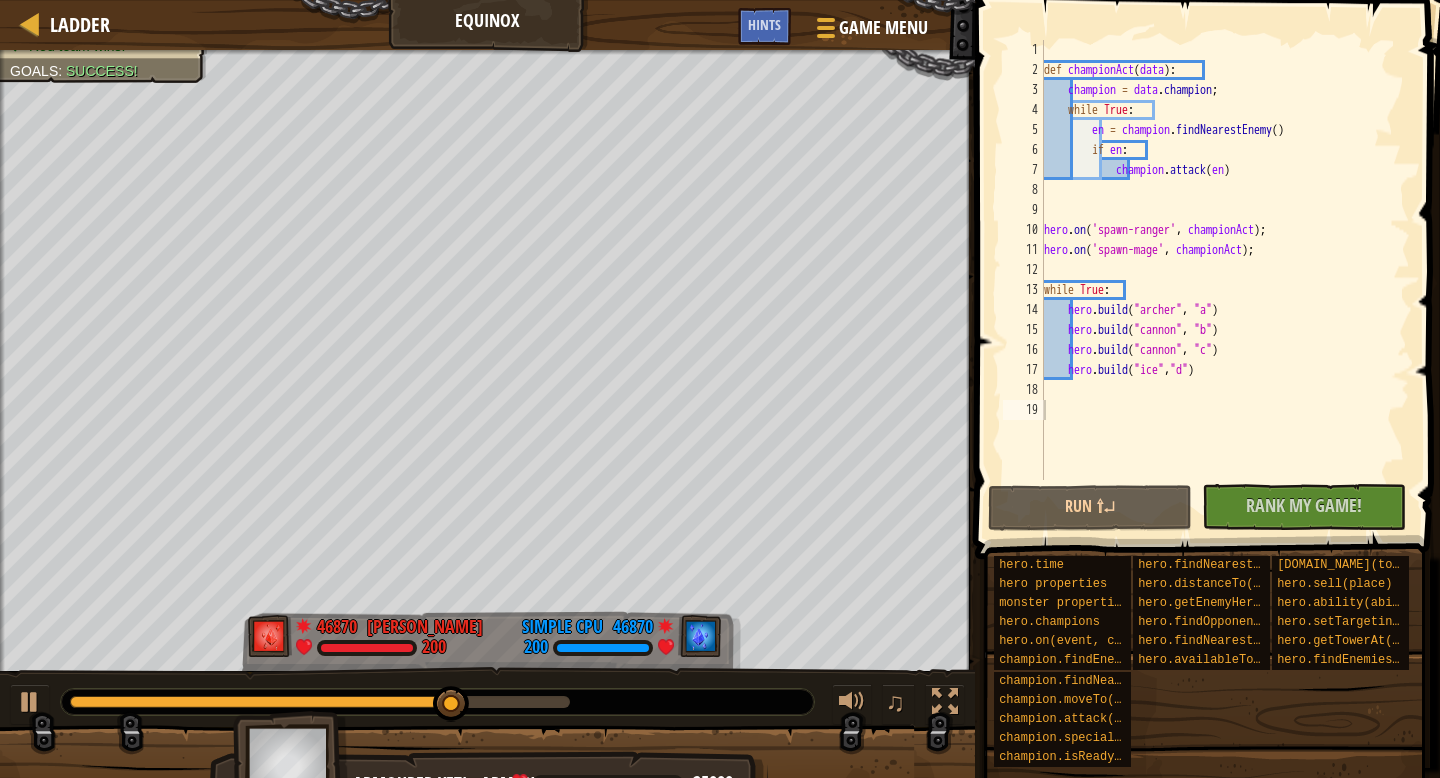 drag, startPoint x: 298, startPoint y: 702, endPoint x: 1336, endPoint y: 196, distance: 1154.764 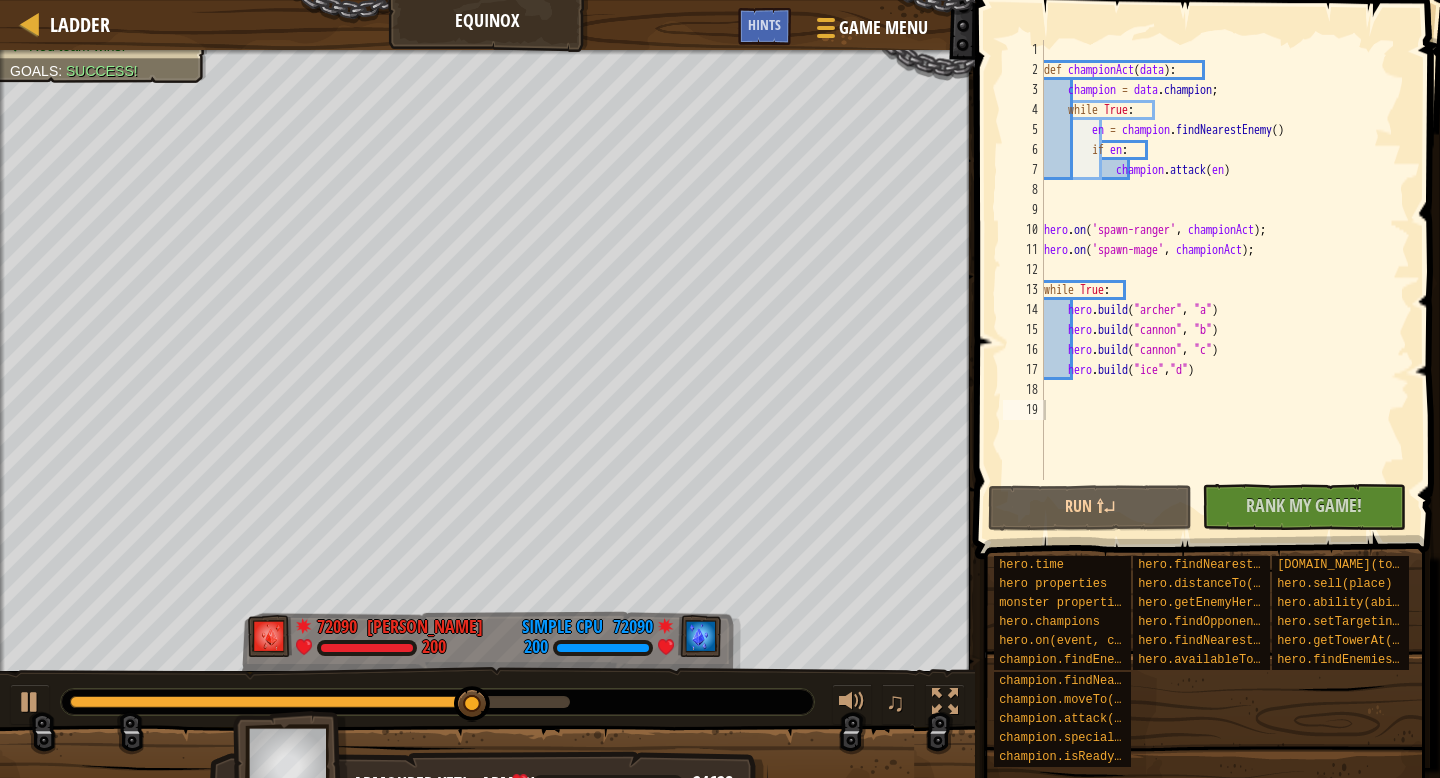 click on "Red team wins. Goals : Success!" at bounding box center (487, 361) 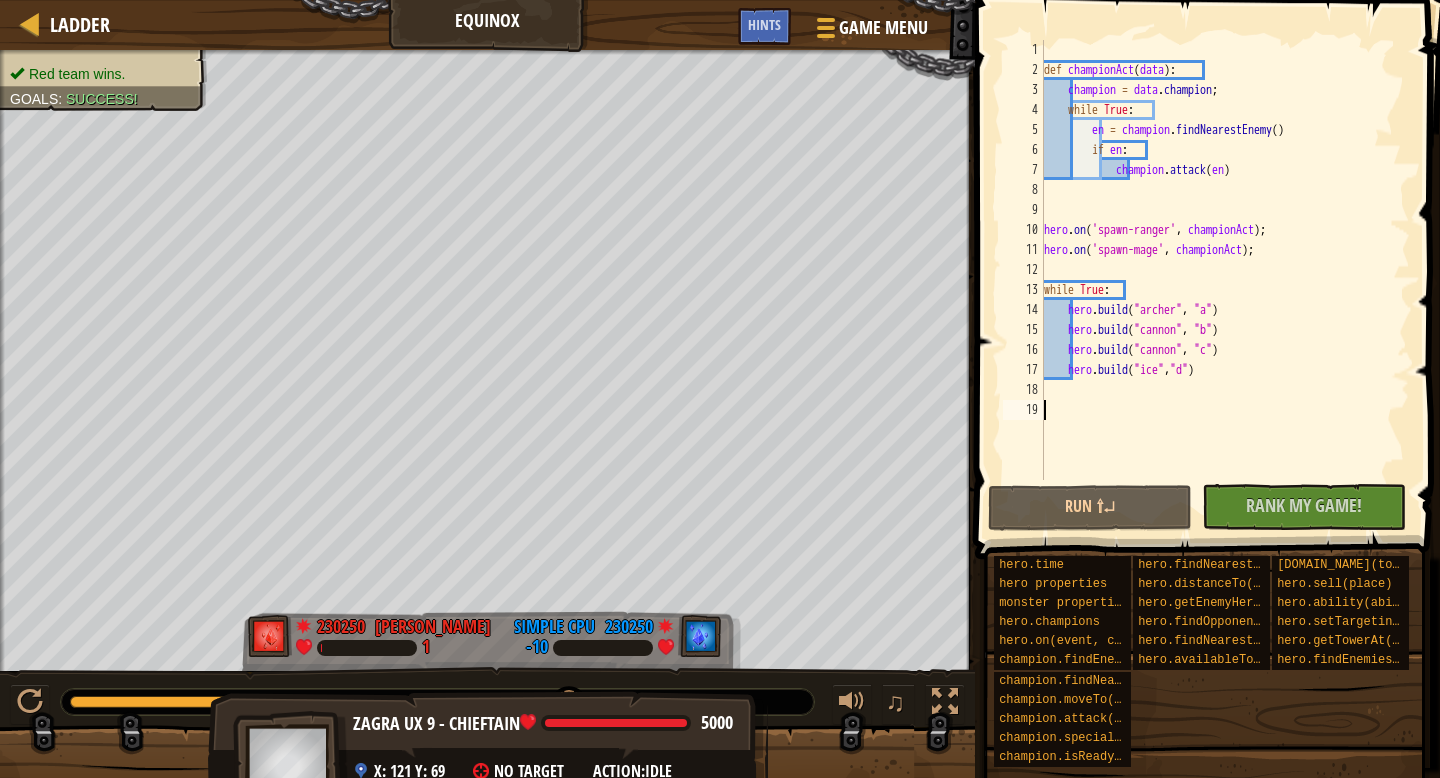 click at bounding box center (291, 766) 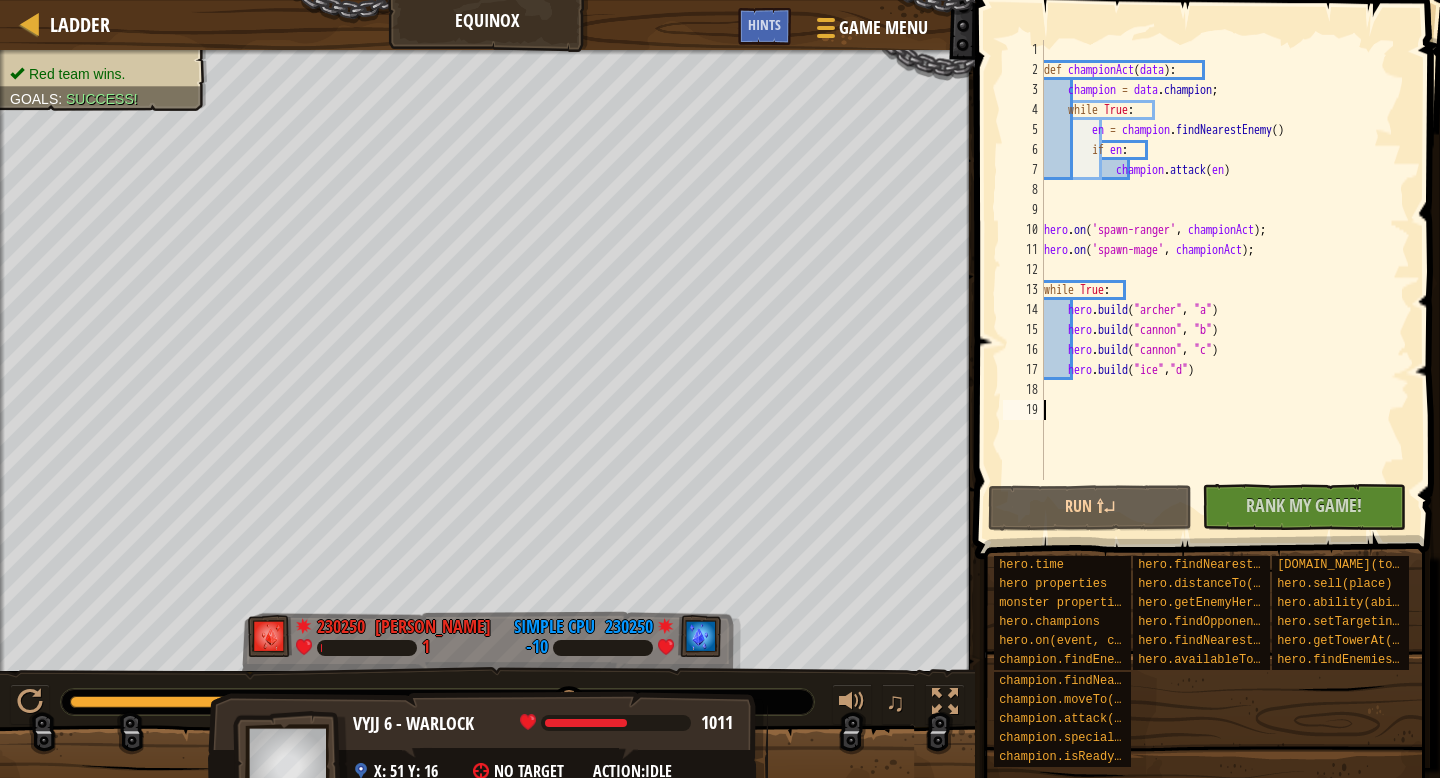 click on "Vyjj 6 - warlock 1011 x: 51 y: 16 No target action: idle" at bounding box center (488, 774) 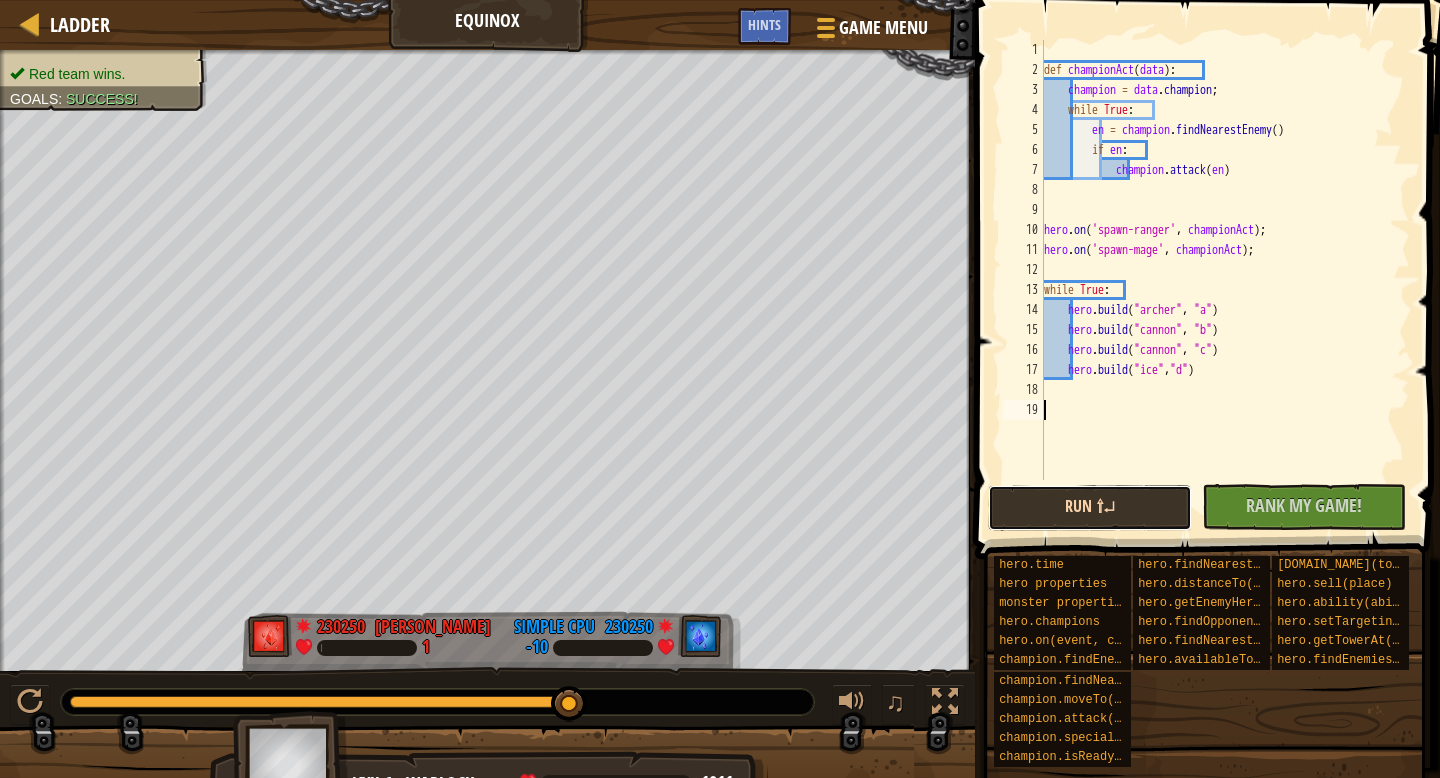 click on "Run ⇧↵" at bounding box center [1090, 508] 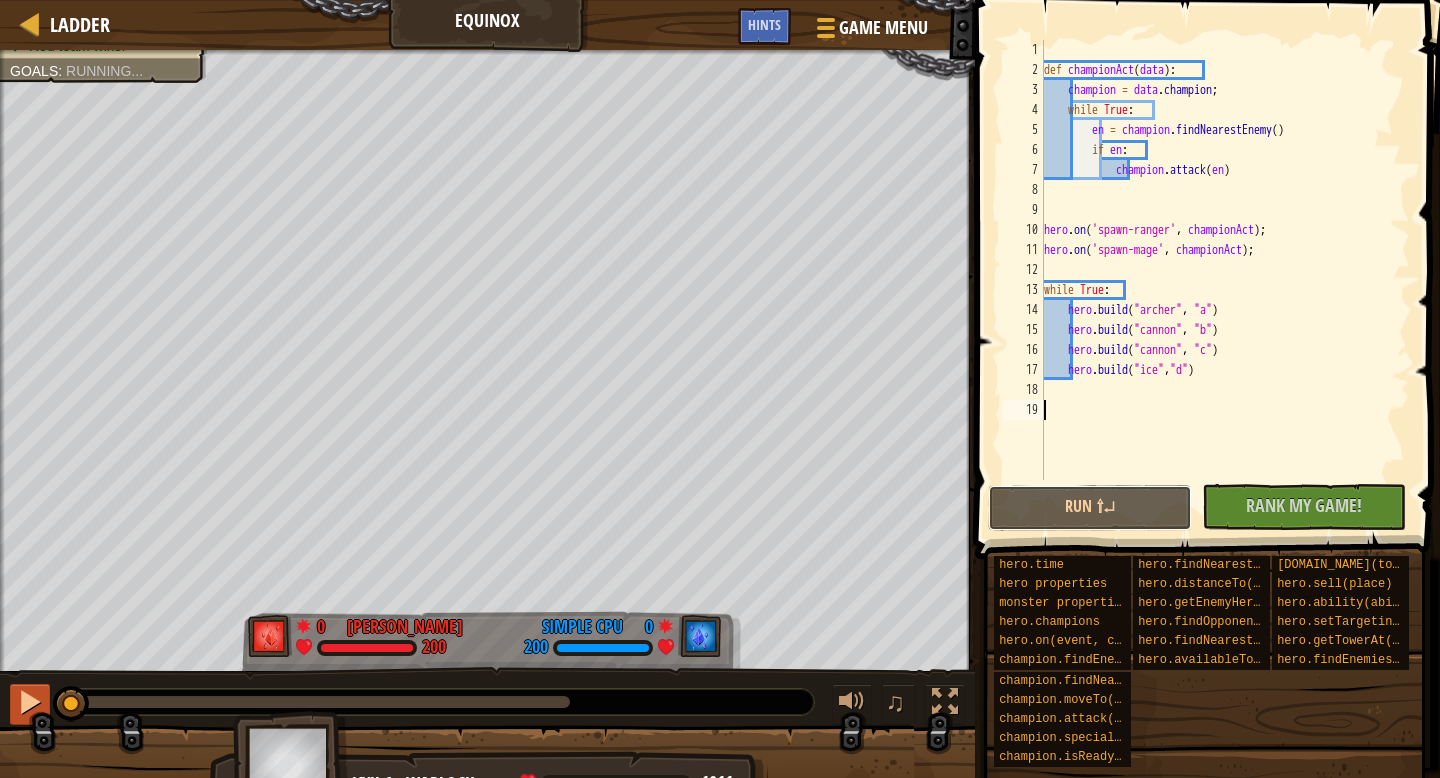 click on "Run ⇧↵" at bounding box center [1090, 508] 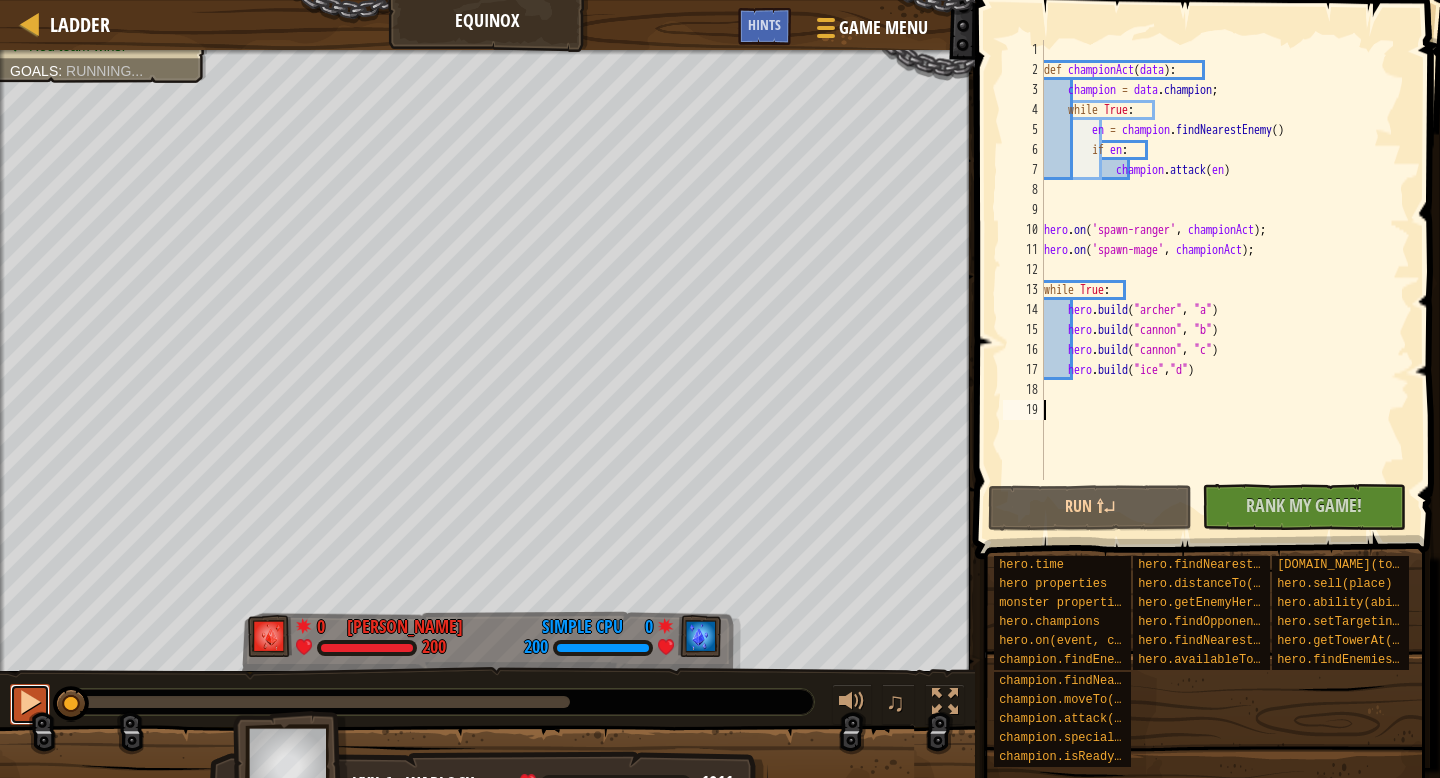 click at bounding box center (30, 702) 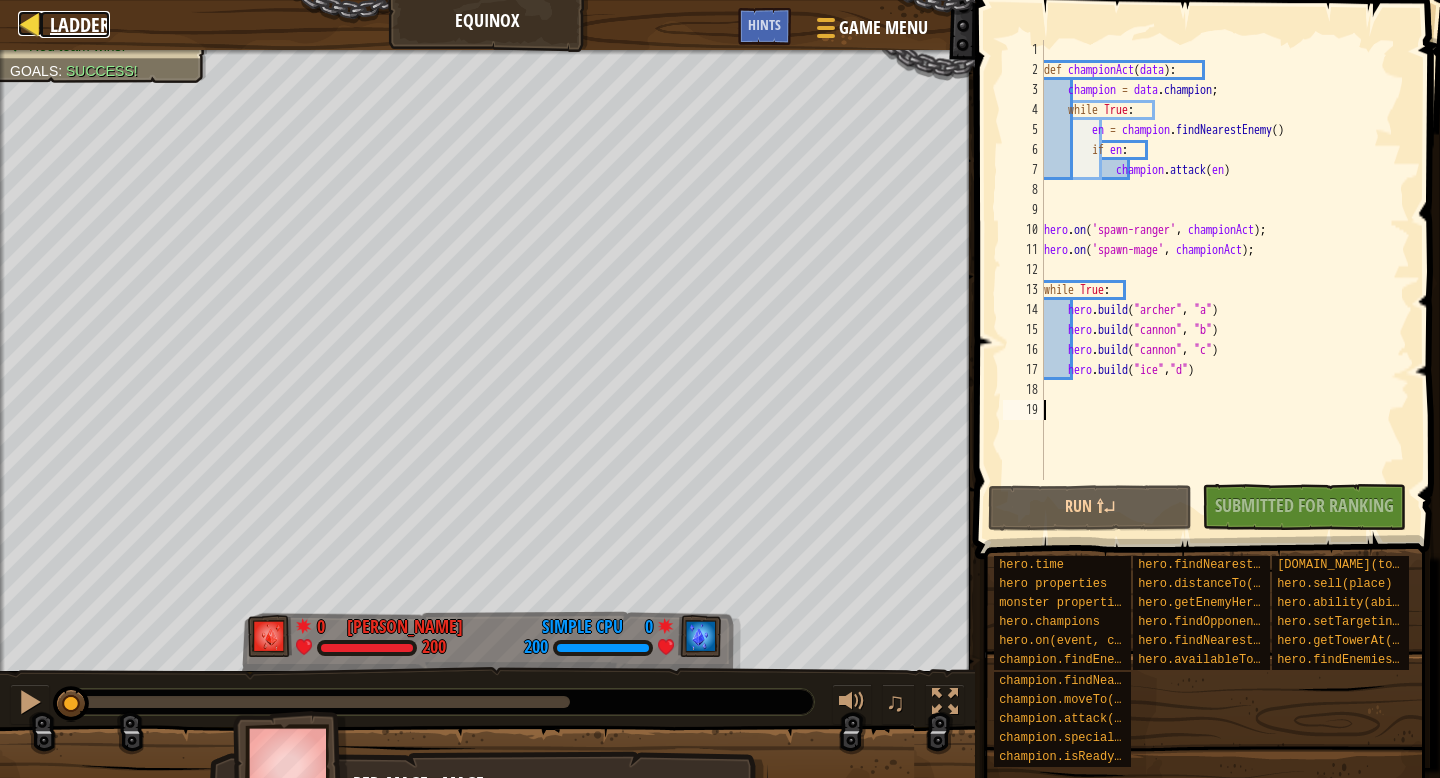 click on "Ladder" at bounding box center (80, 24) 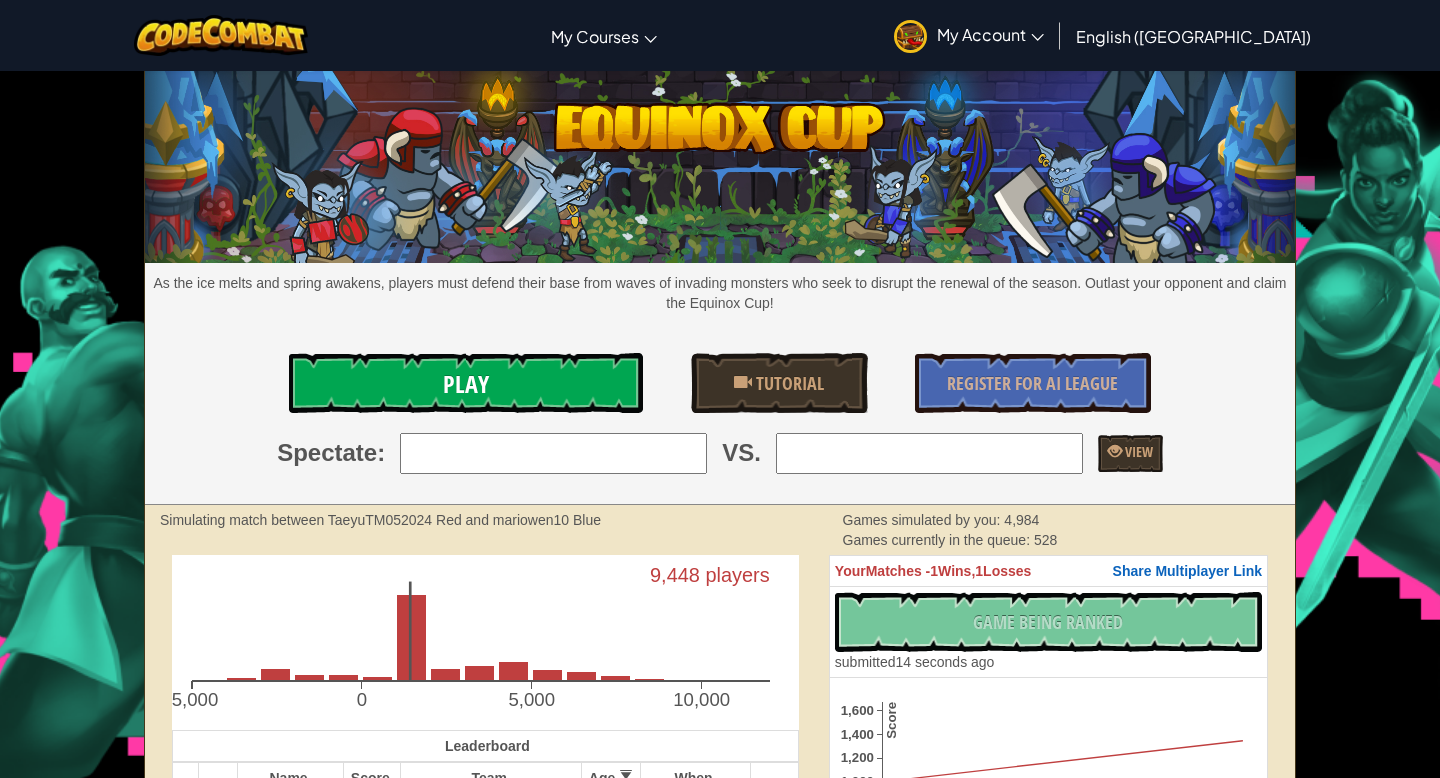 click on "Play" at bounding box center (466, 383) 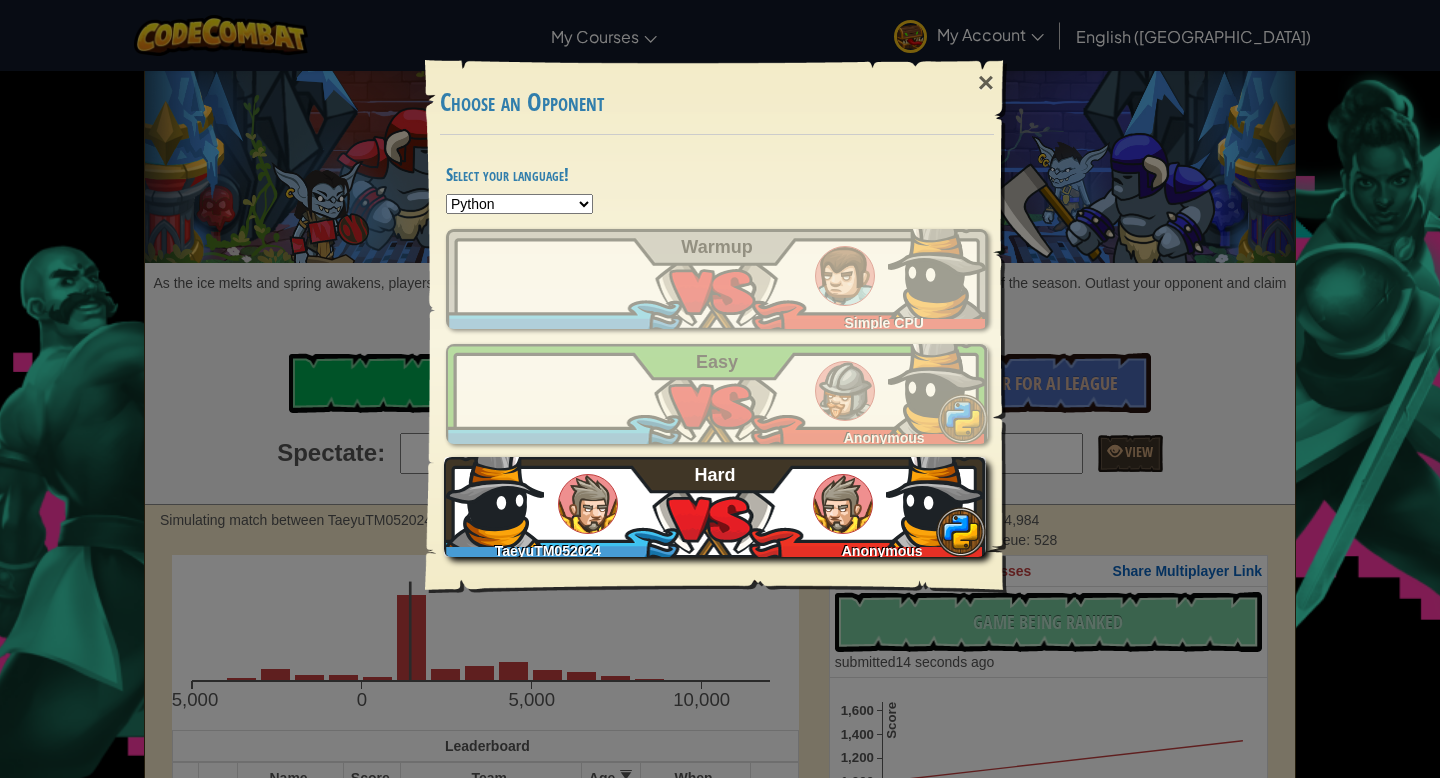 click at bounding box center [843, 504] 